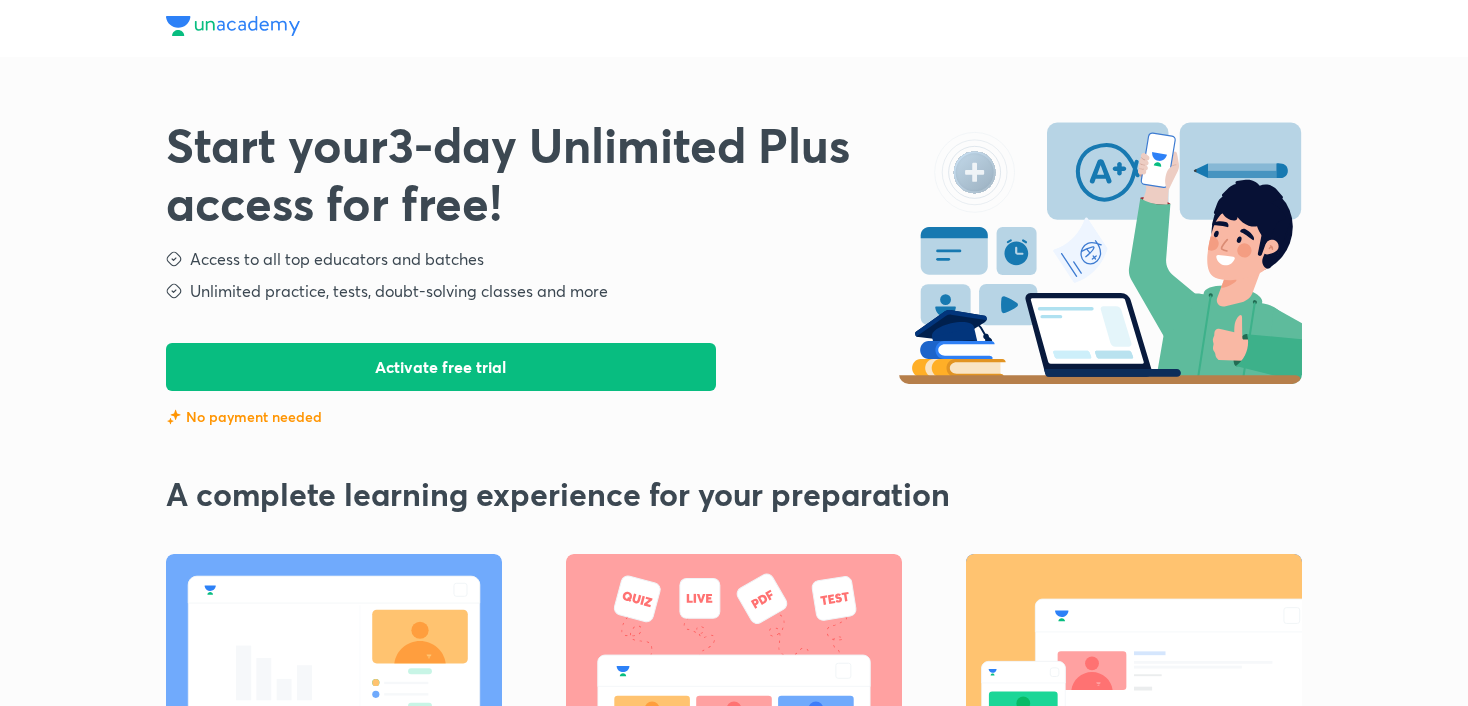 scroll, scrollTop: 0, scrollLeft: 0, axis: both 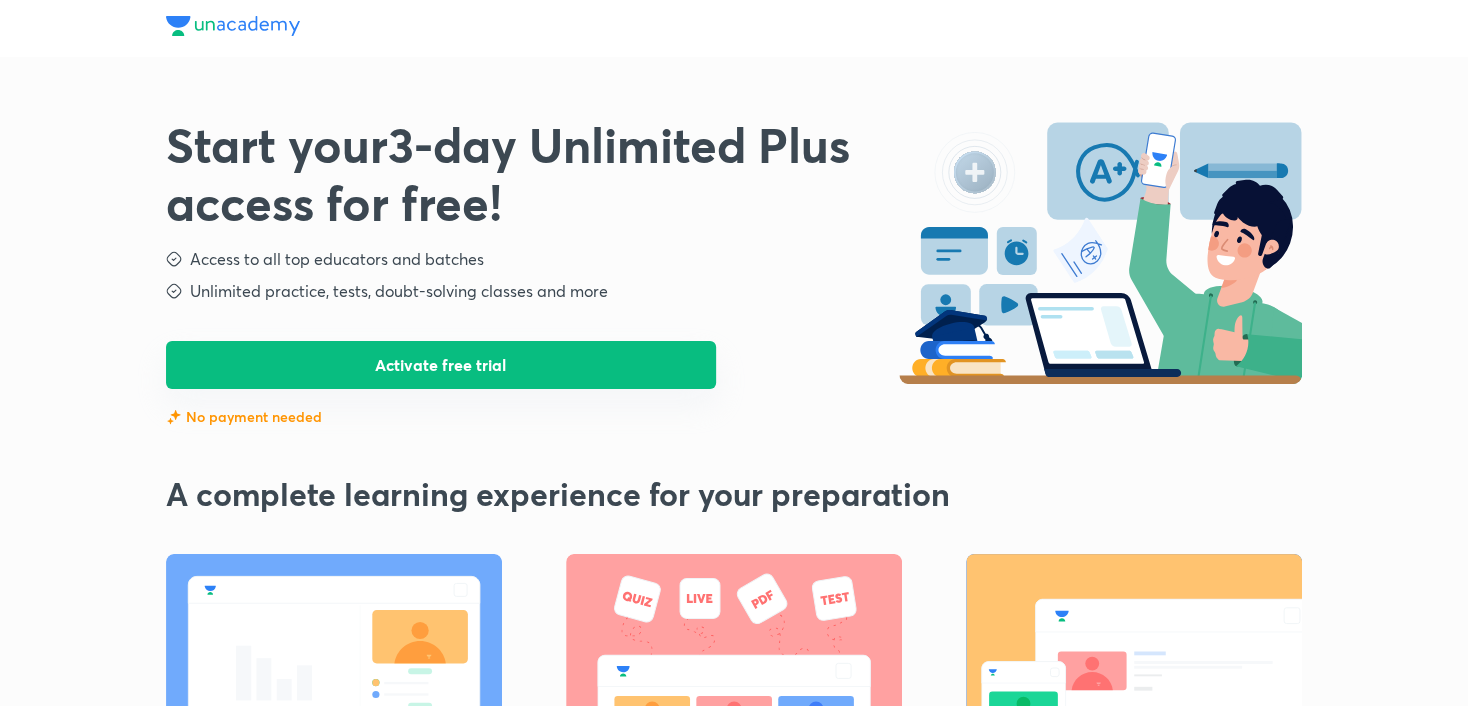 click on "Activate free trial" at bounding box center (441, 365) 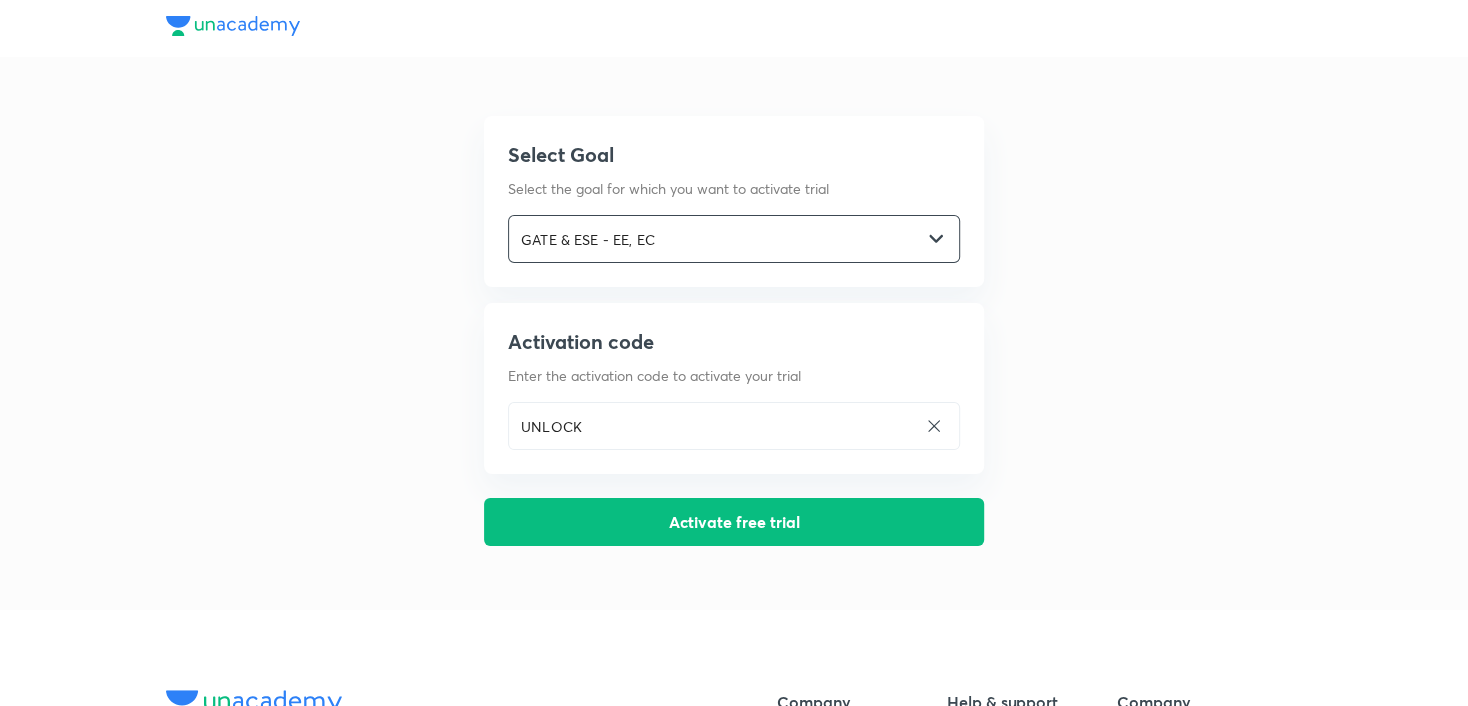 click on "GATE & ESE - EE, EC ​" at bounding box center [734, 239] 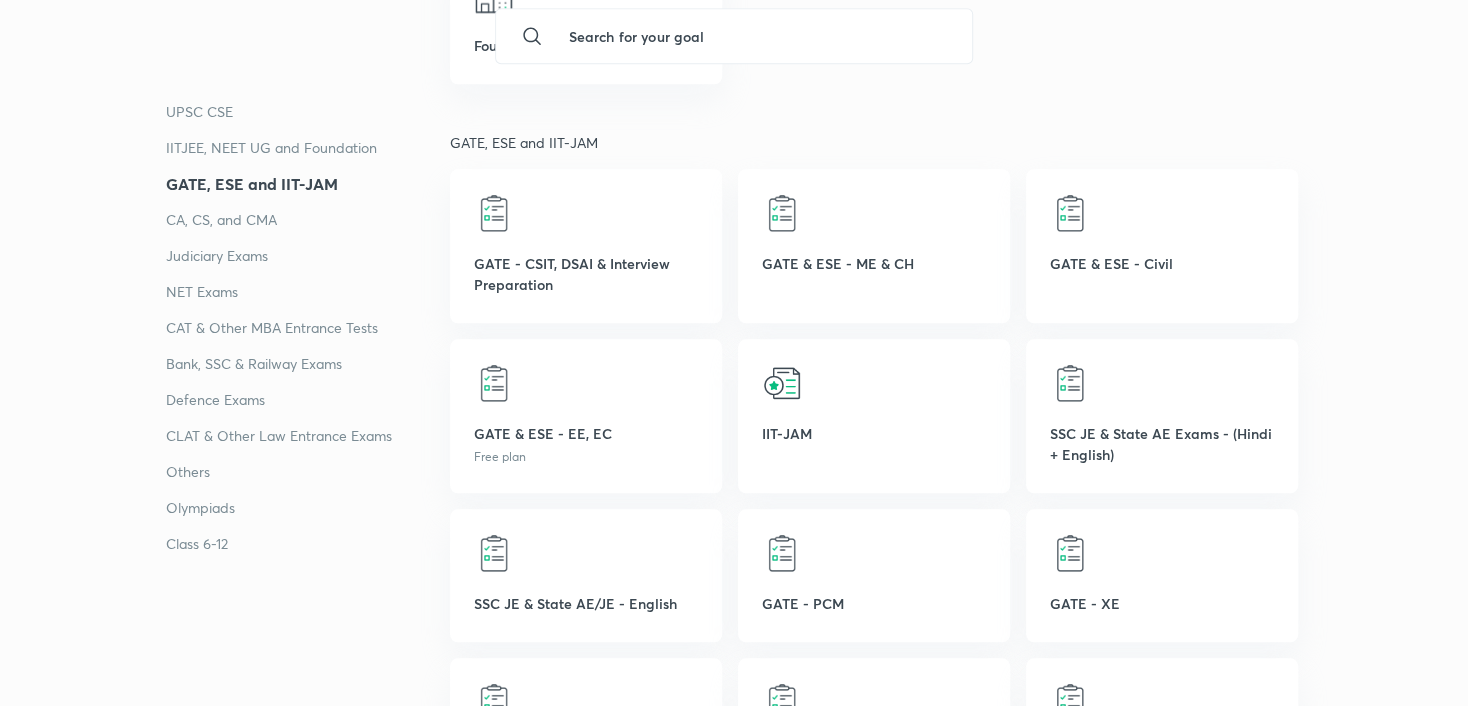 scroll, scrollTop: 1069, scrollLeft: 0, axis: vertical 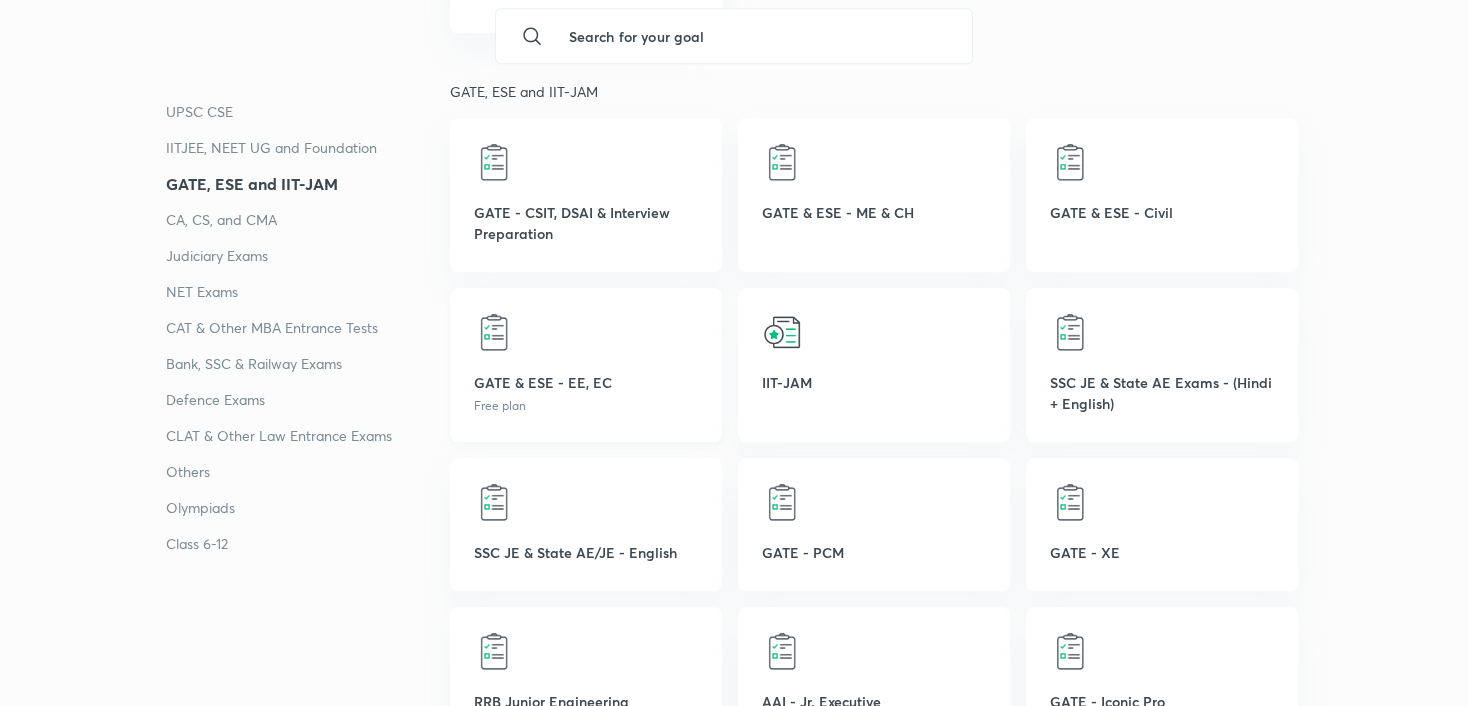 click on "GATE & ESE - EE, EC Free plan" at bounding box center (586, 365) 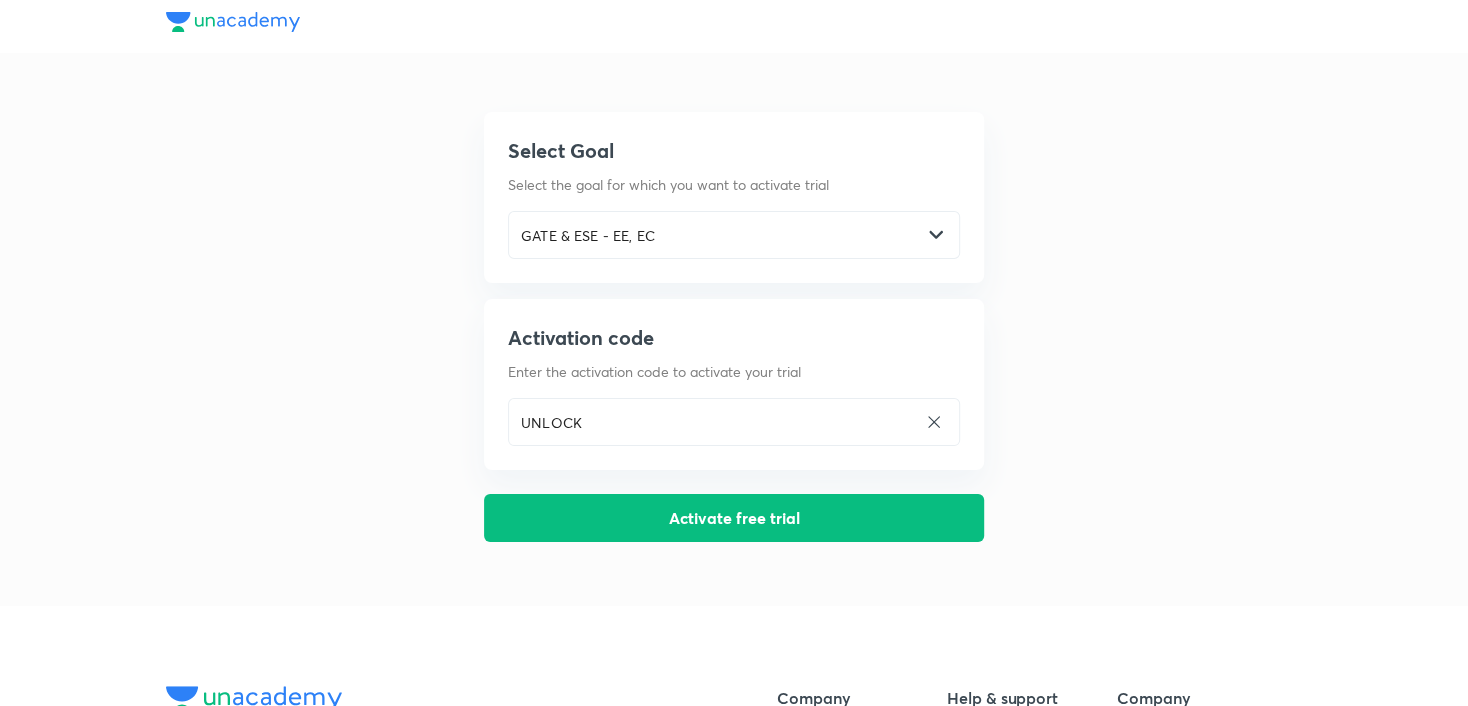 scroll, scrollTop: 0, scrollLeft: 0, axis: both 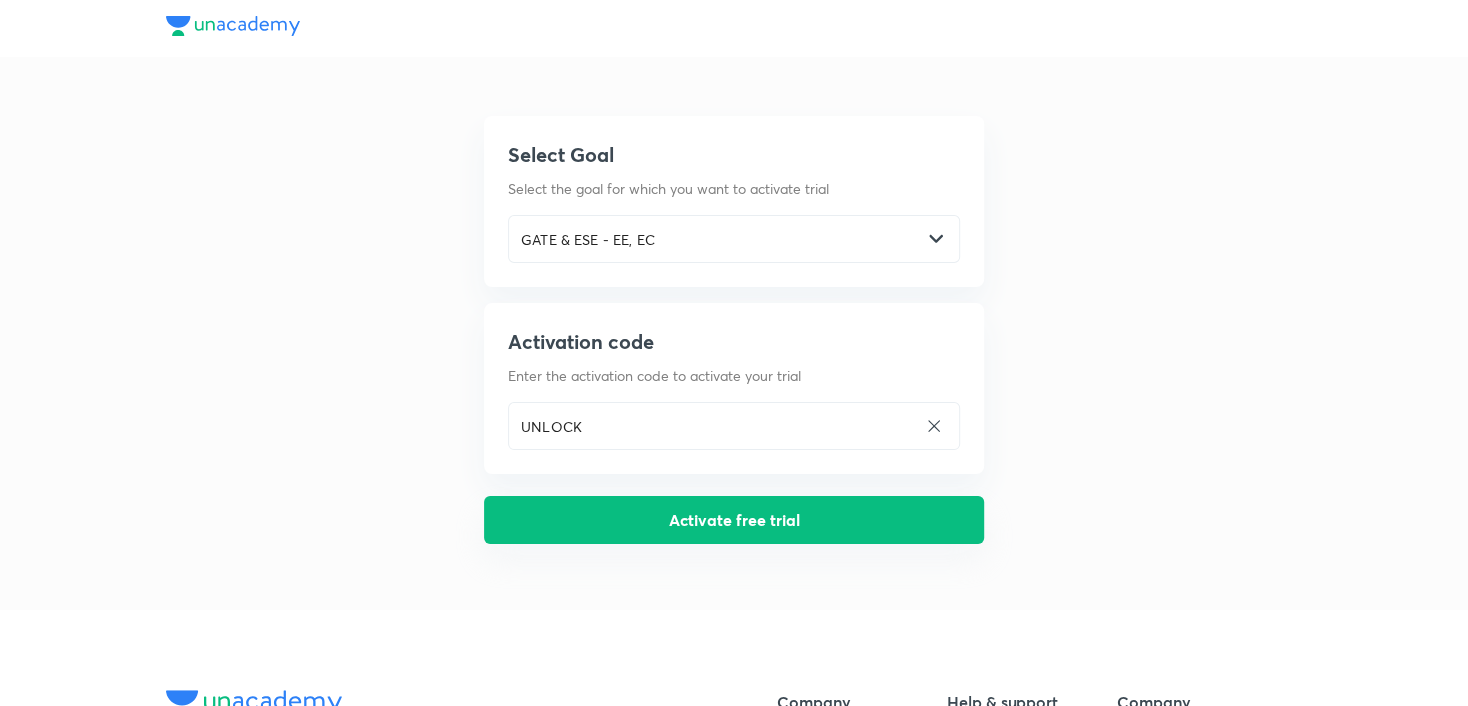 click on "Activate free trial" at bounding box center [734, 520] 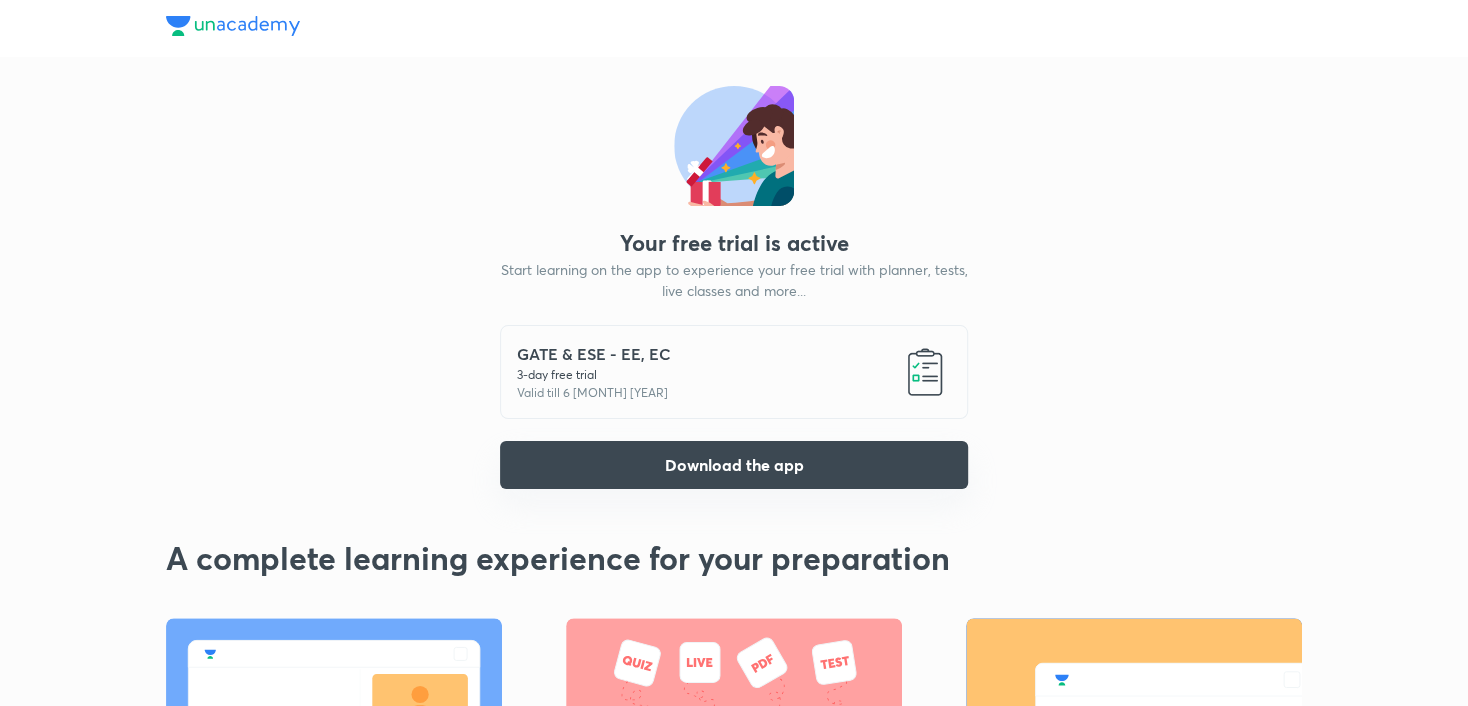 click on "Download the app" at bounding box center (734, 465) 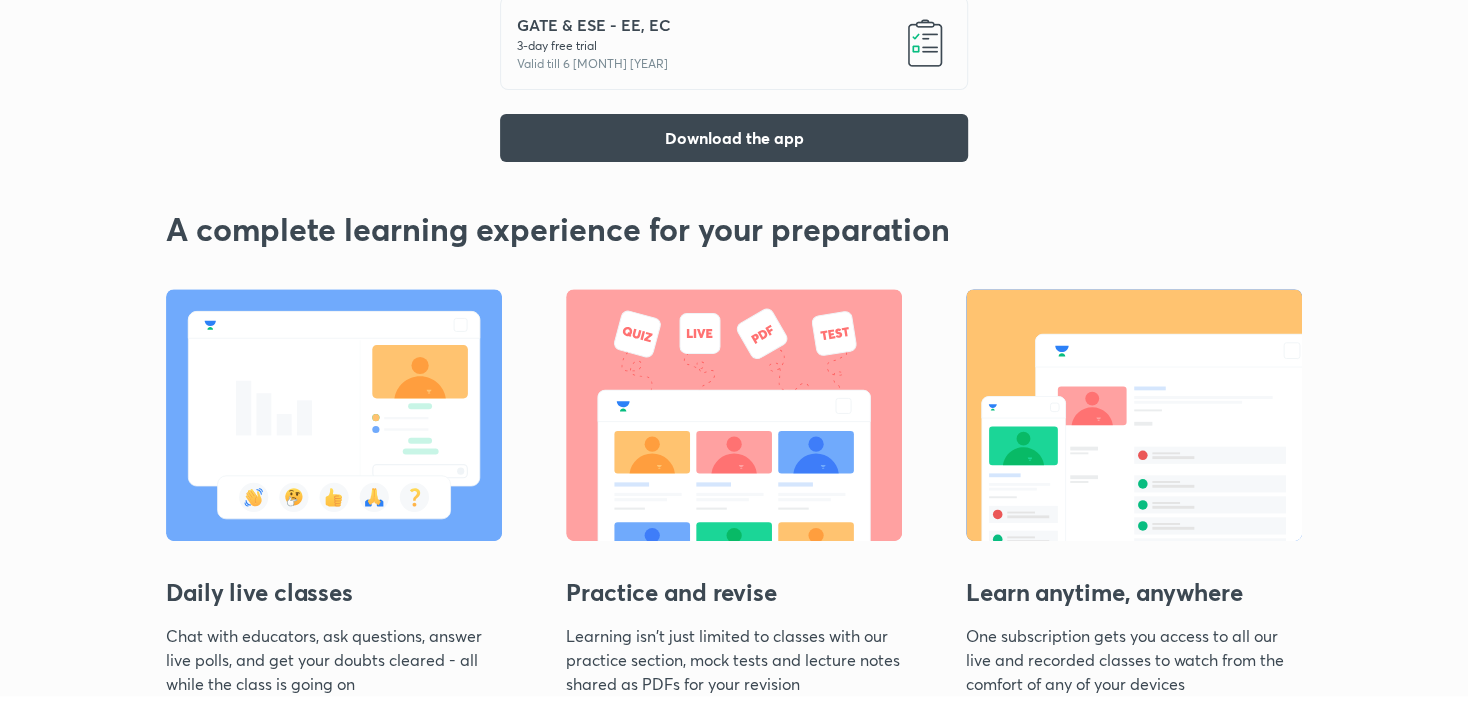 scroll, scrollTop: 0, scrollLeft: 0, axis: both 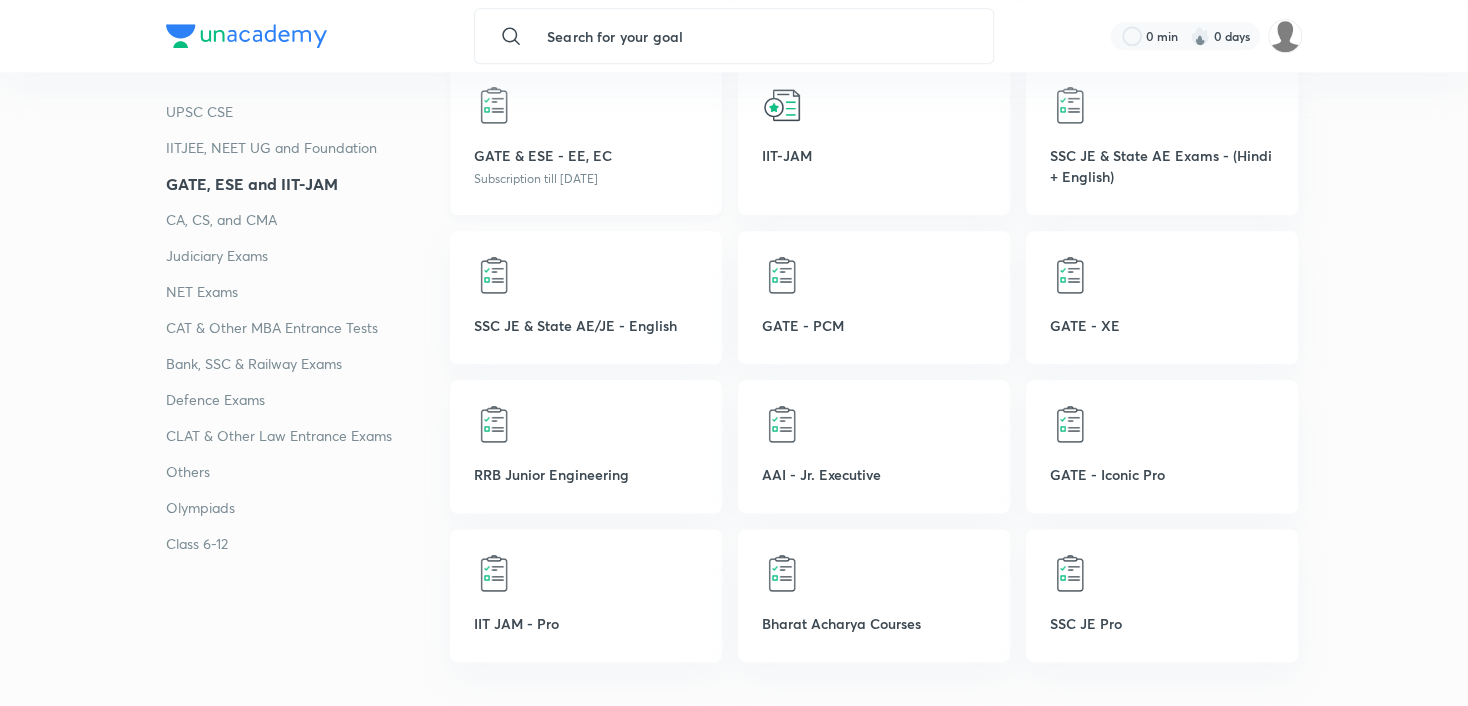 click on "GATE & ESE - EE, EC" at bounding box center (586, 155) 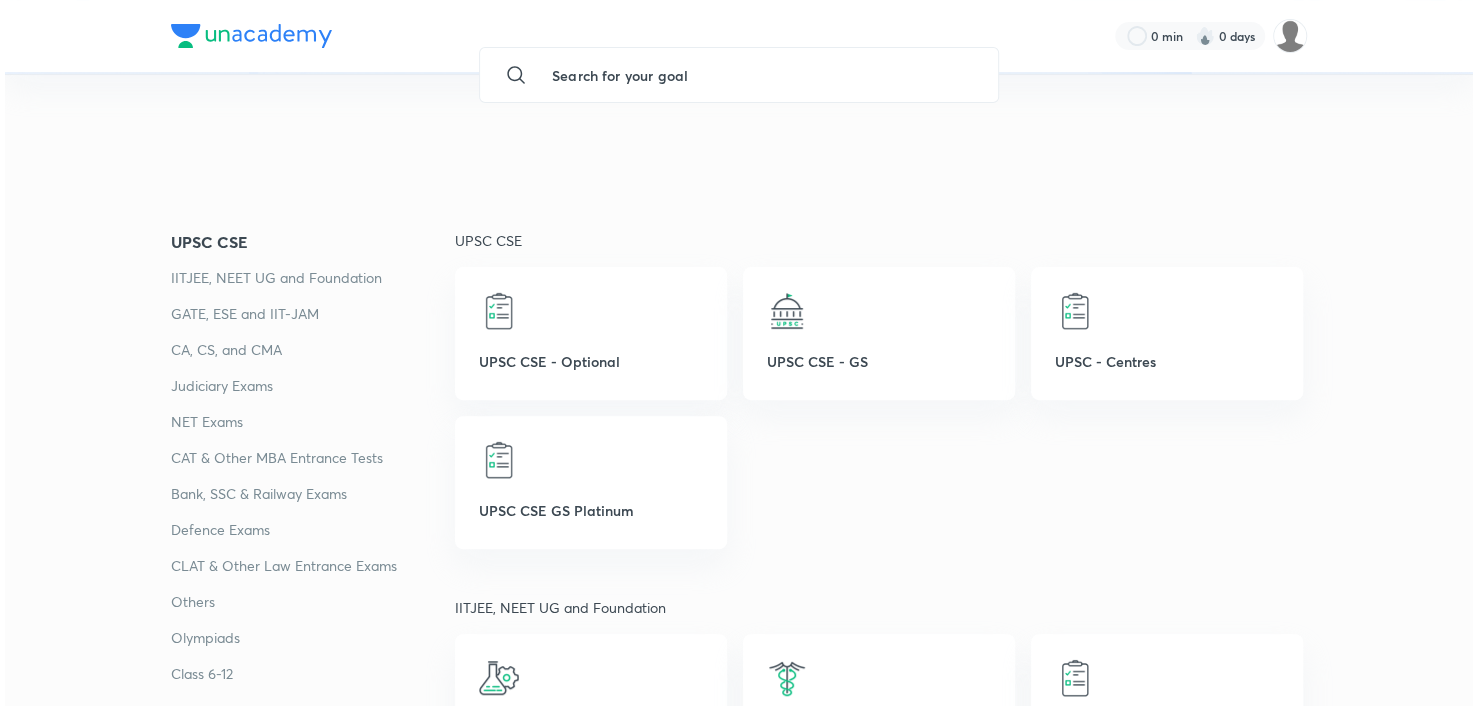 scroll, scrollTop: 0, scrollLeft: 0, axis: both 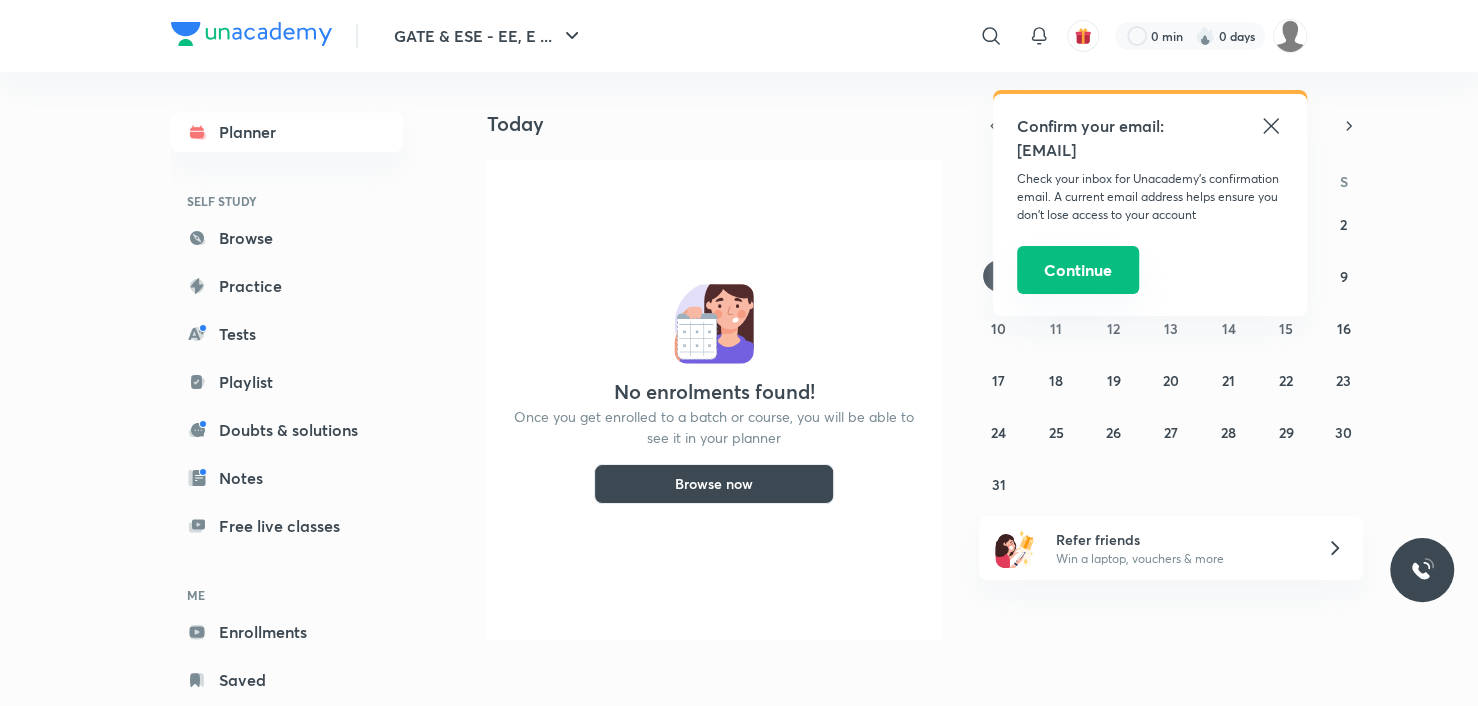 click on "Continue" at bounding box center (1078, 270) 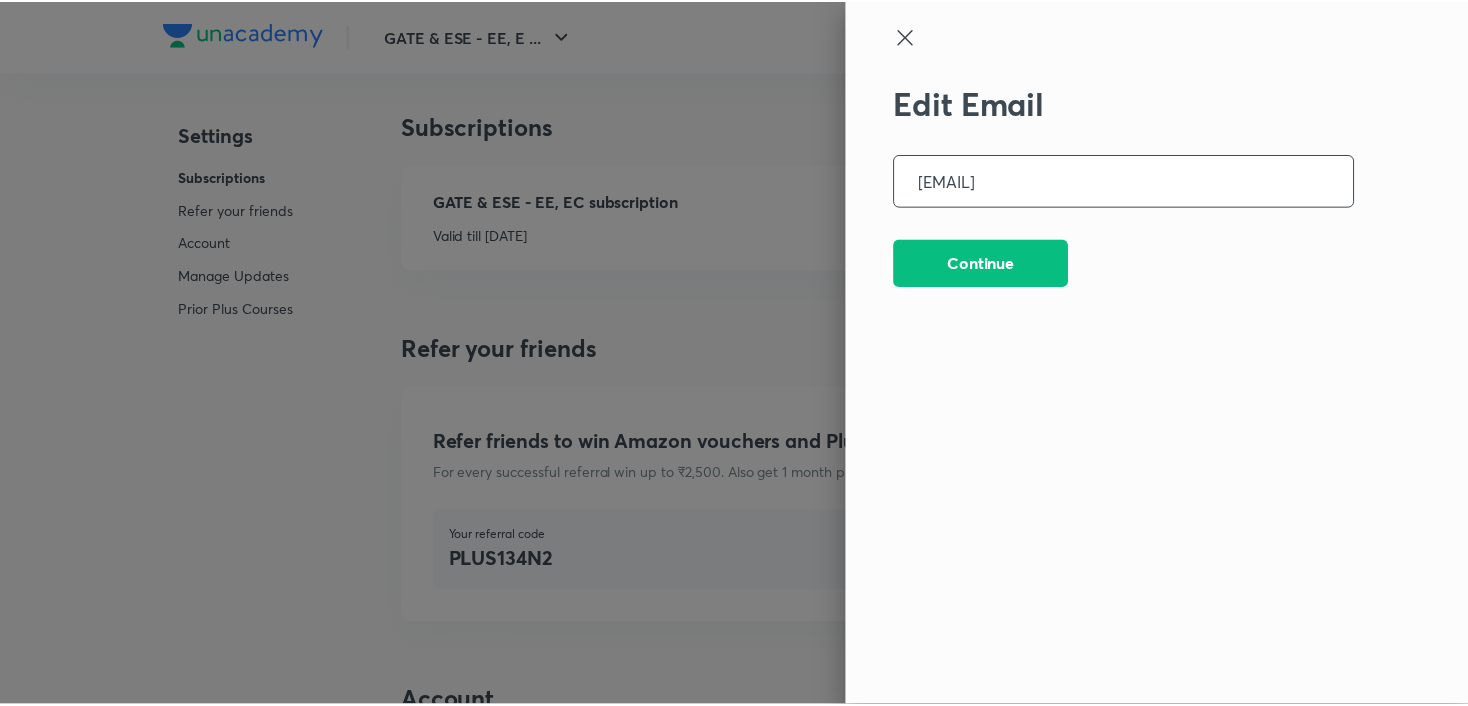scroll, scrollTop: 5163, scrollLeft: 0, axis: vertical 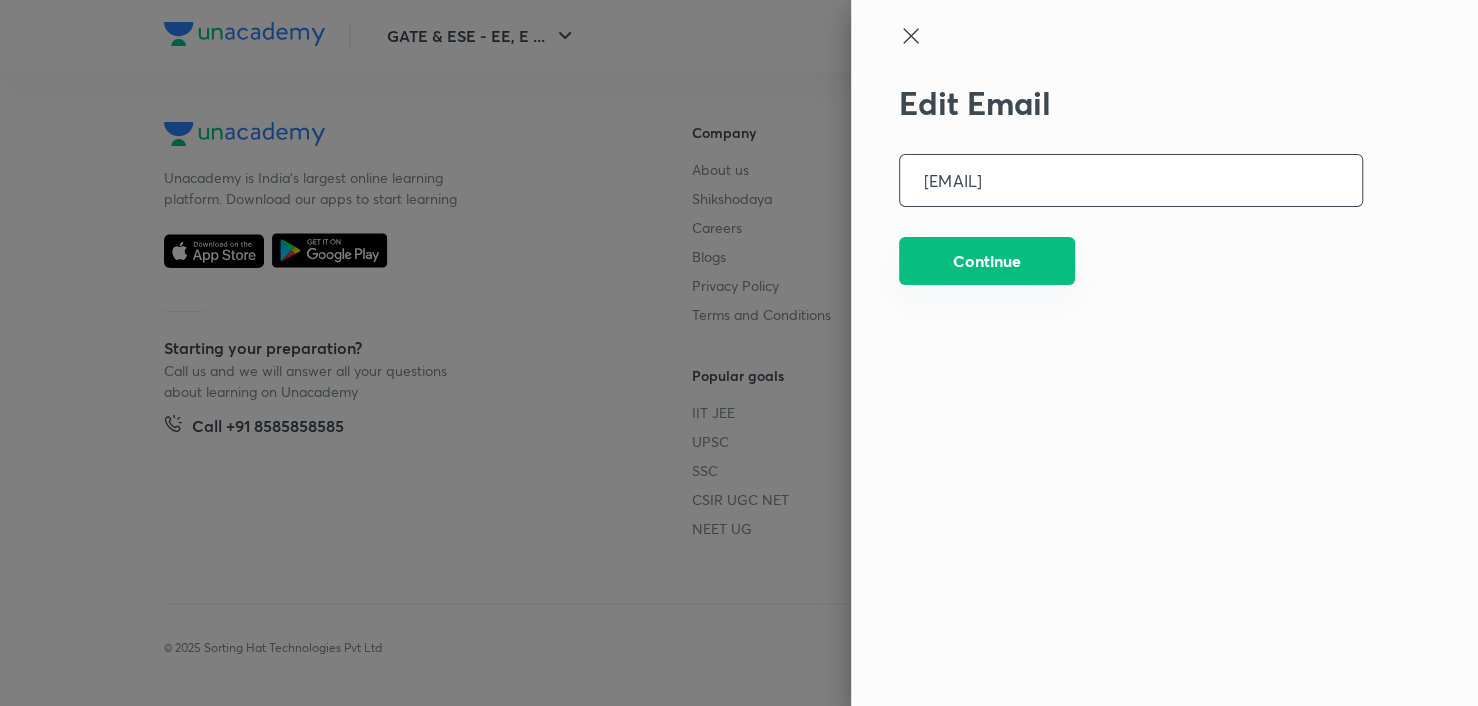 click on "Continue" at bounding box center (987, 261) 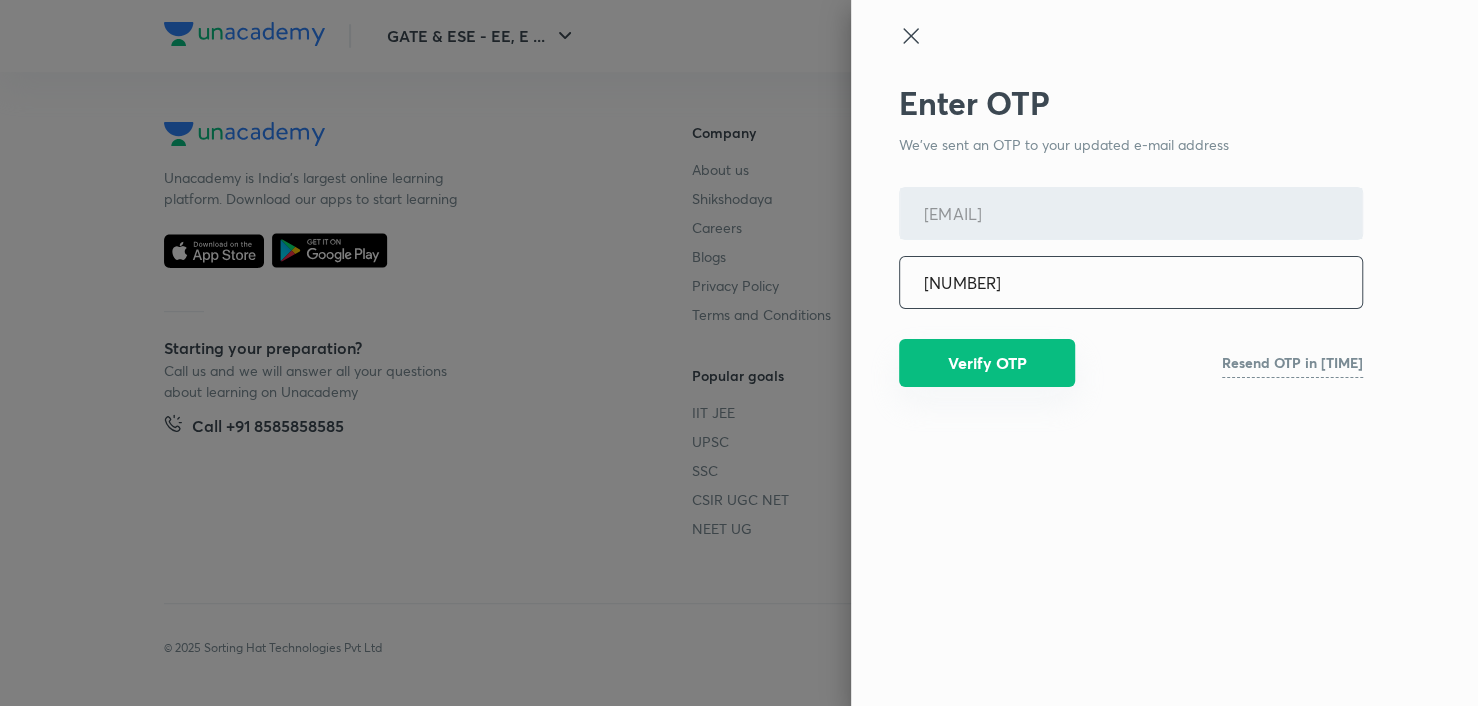 type on "[NUMBER]" 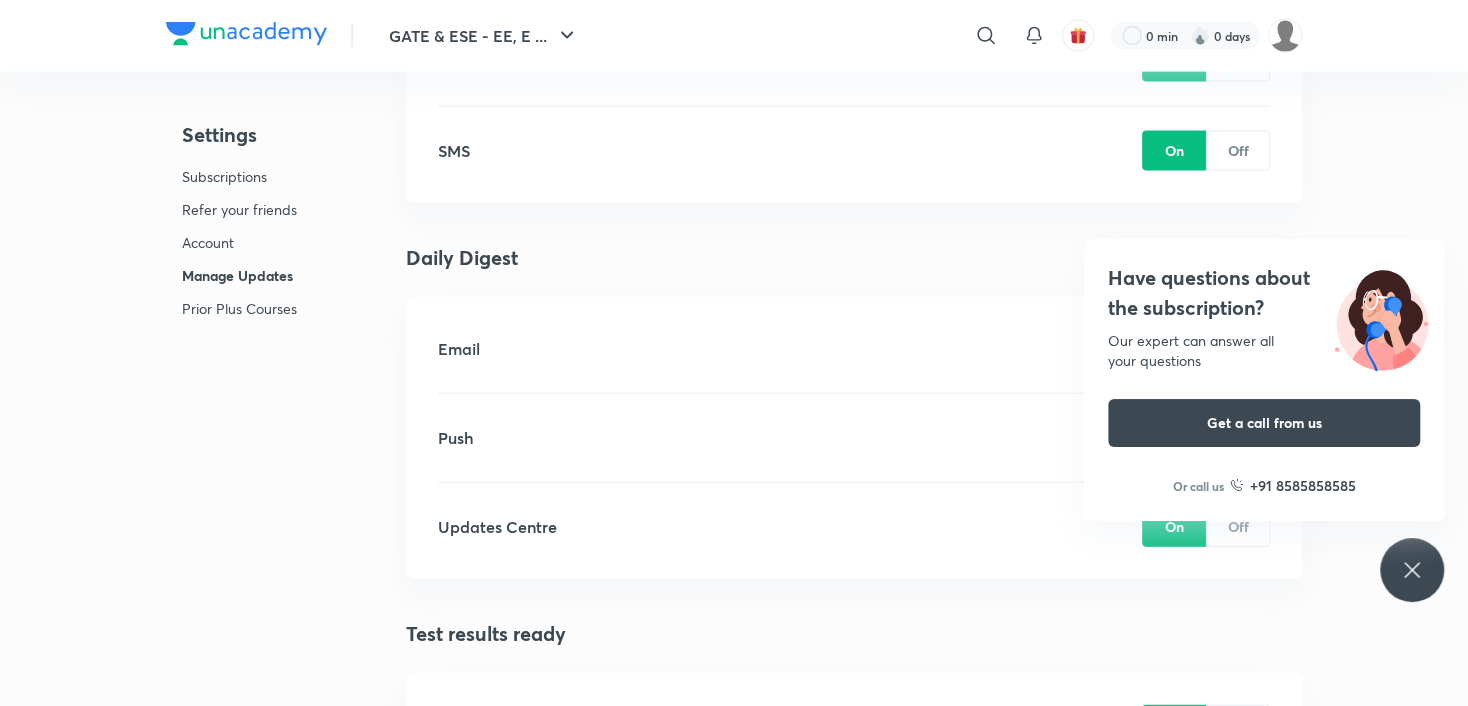 scroll, scrollTop: 0, scrollLeft: 0, axis: both 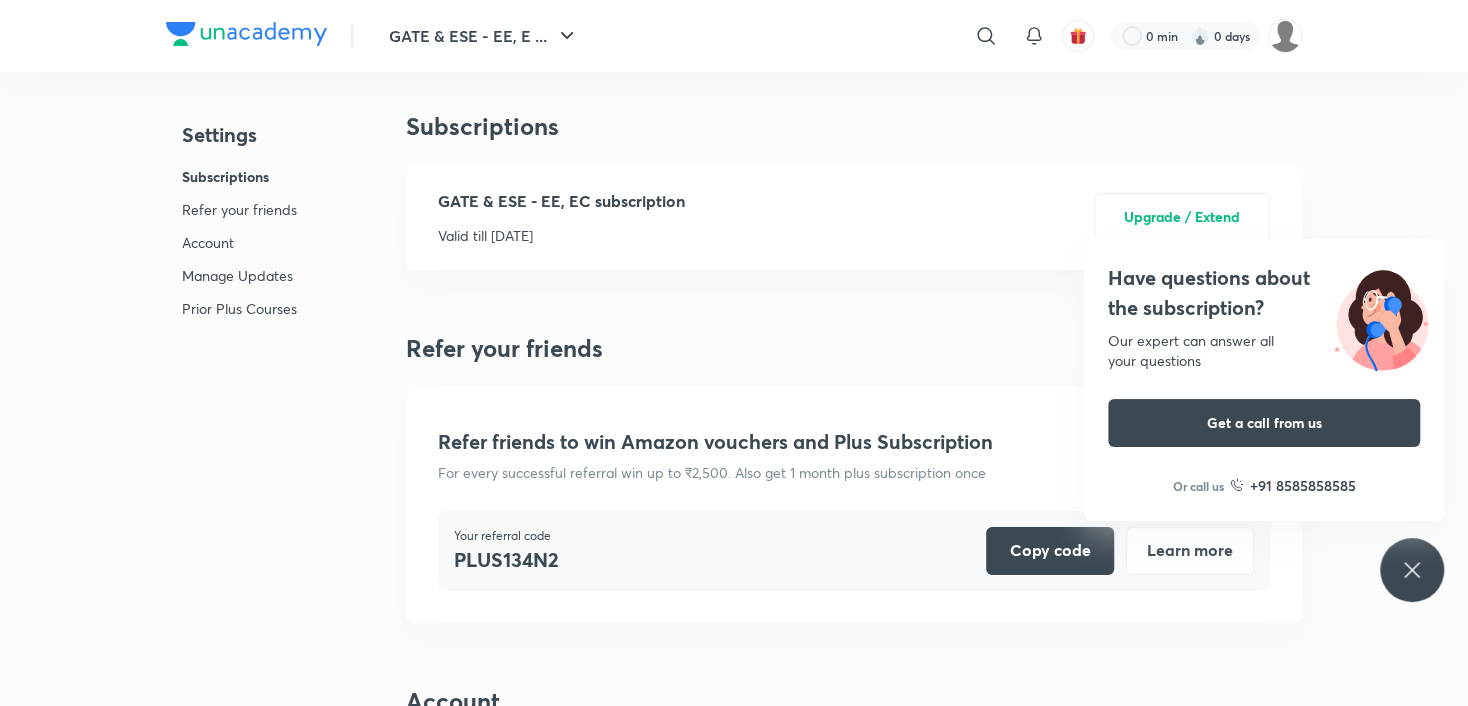 click 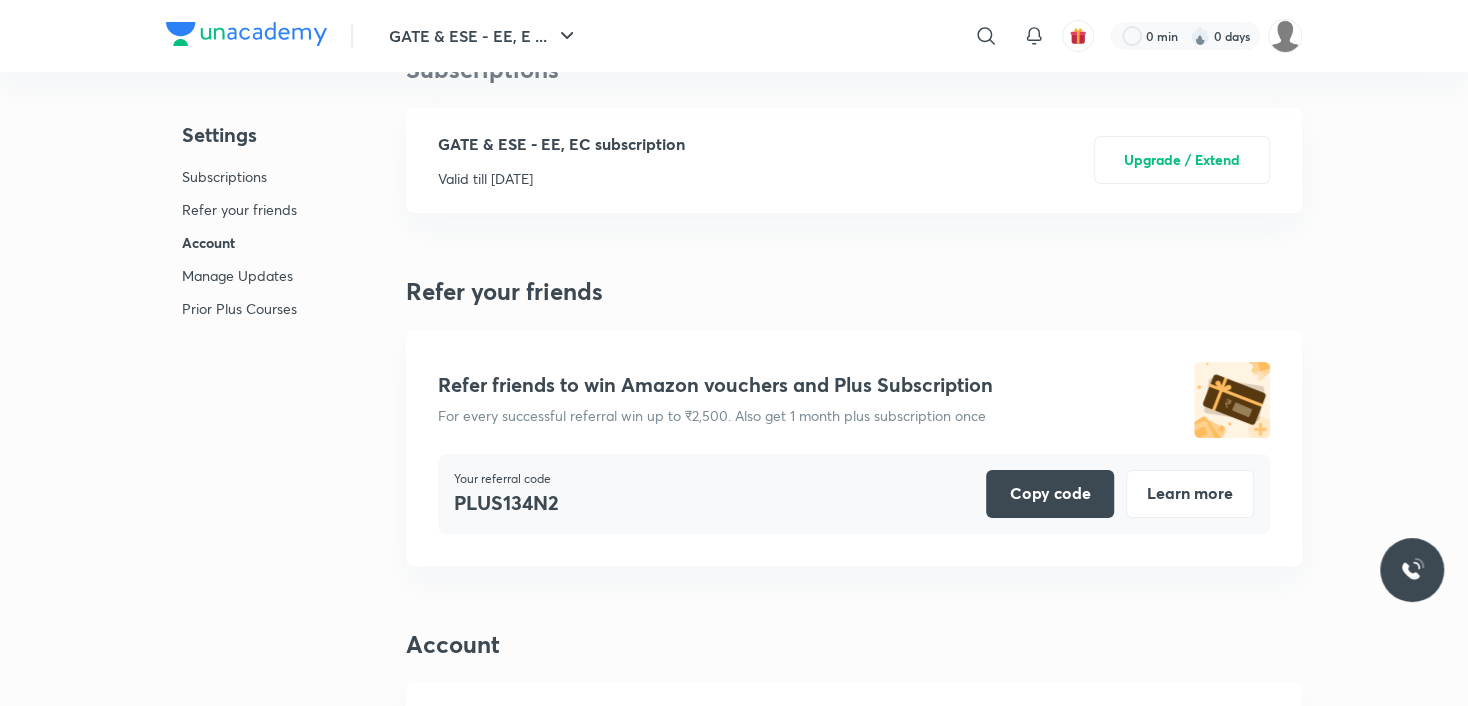 scroll, scrollTop: 0, scrollLeft: 0, axis: both 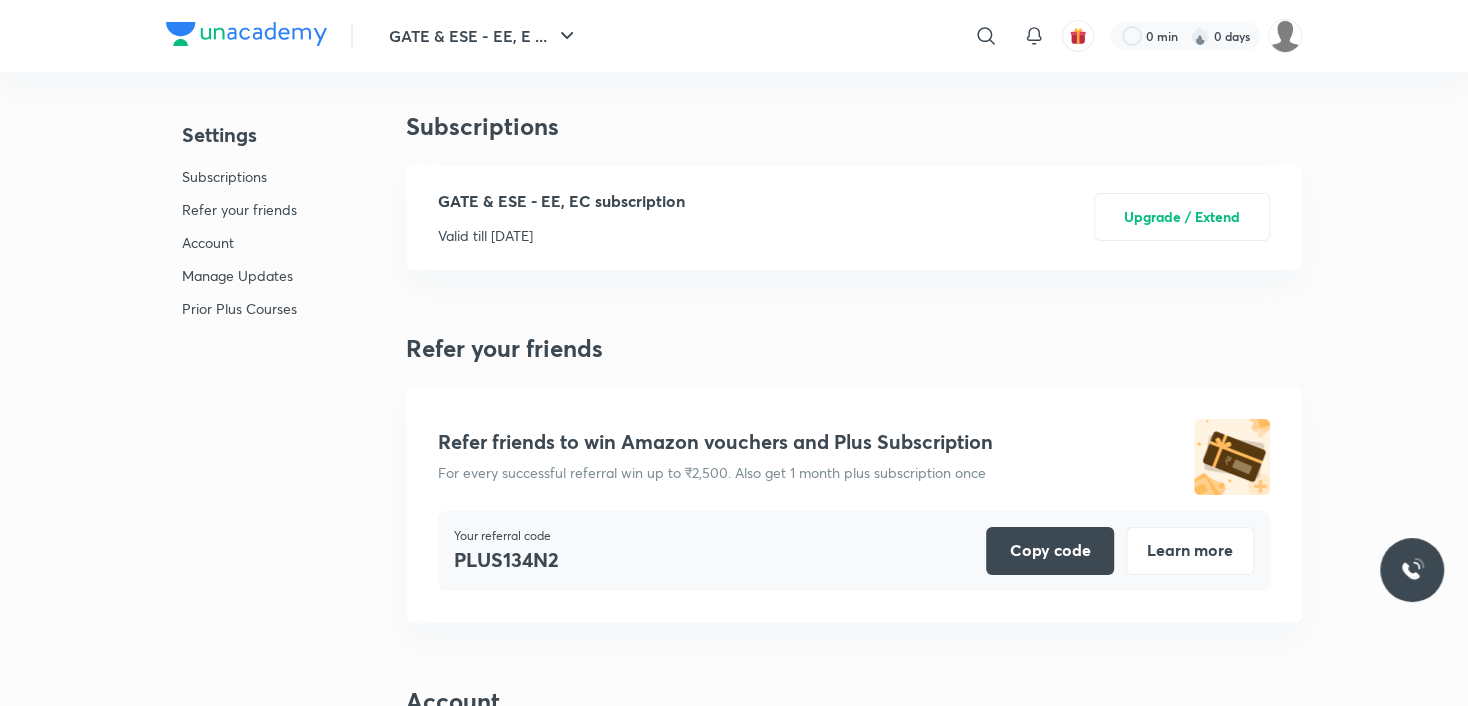 click on "GATE & ESE - EE, EC subscription" at bounding box center (561, 201) 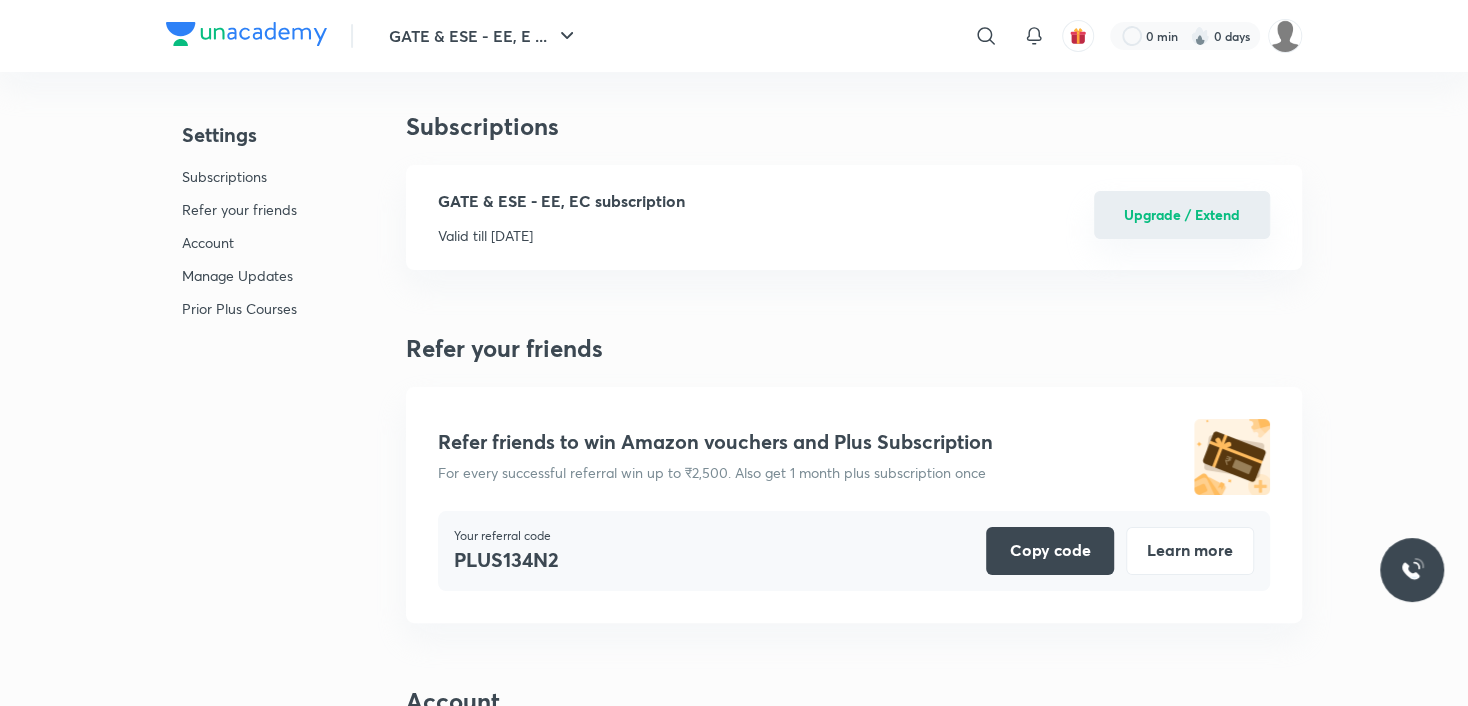 click on "Upgrade / Extend" at bounding box center [1182, 215] 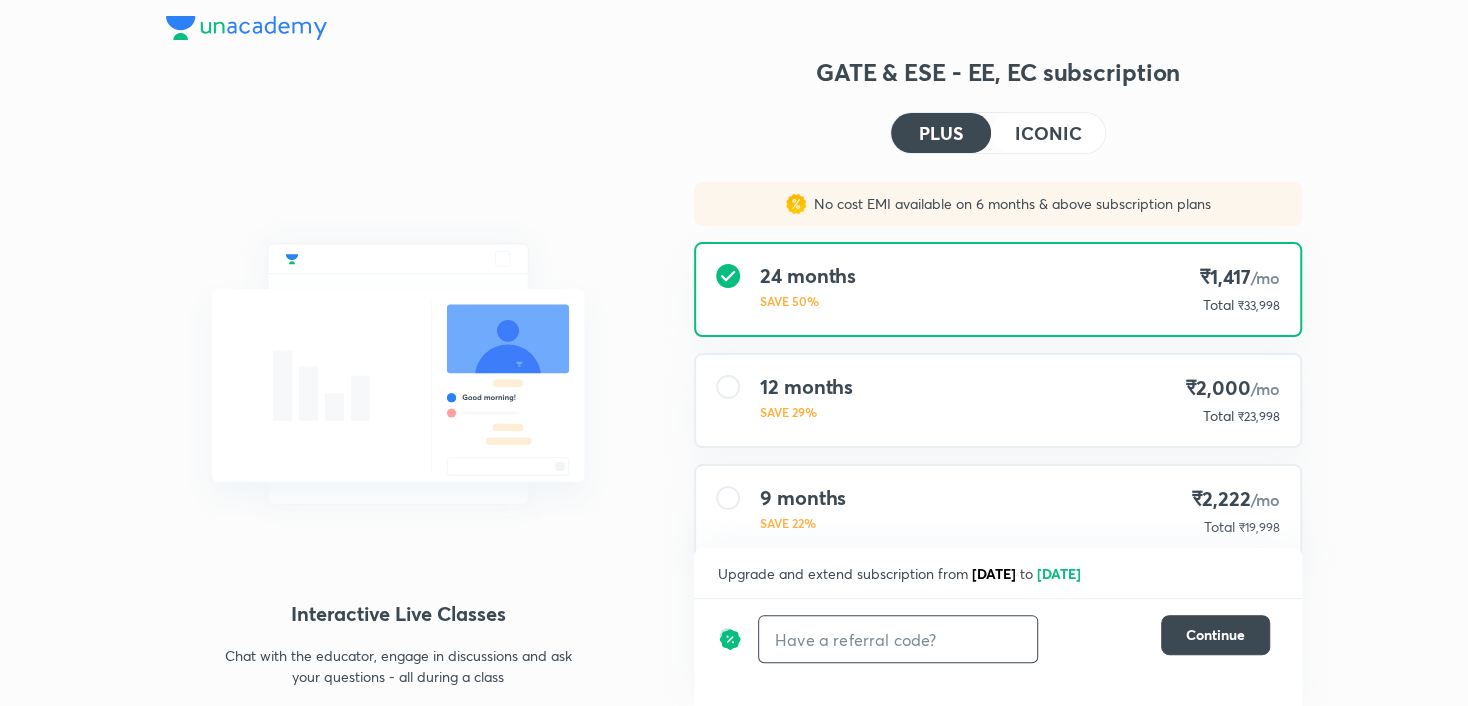 click at bounding box center [898, 639] 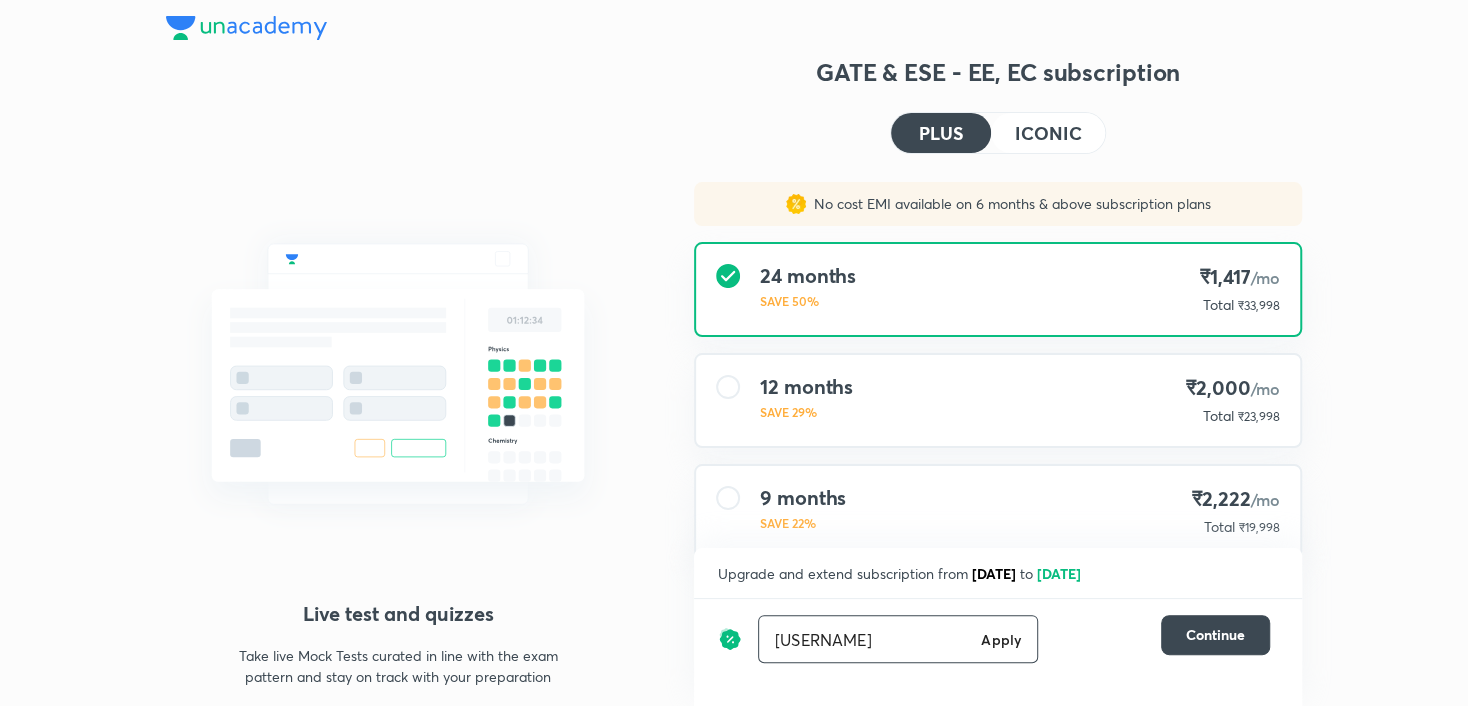 type on "[USERNAME]" 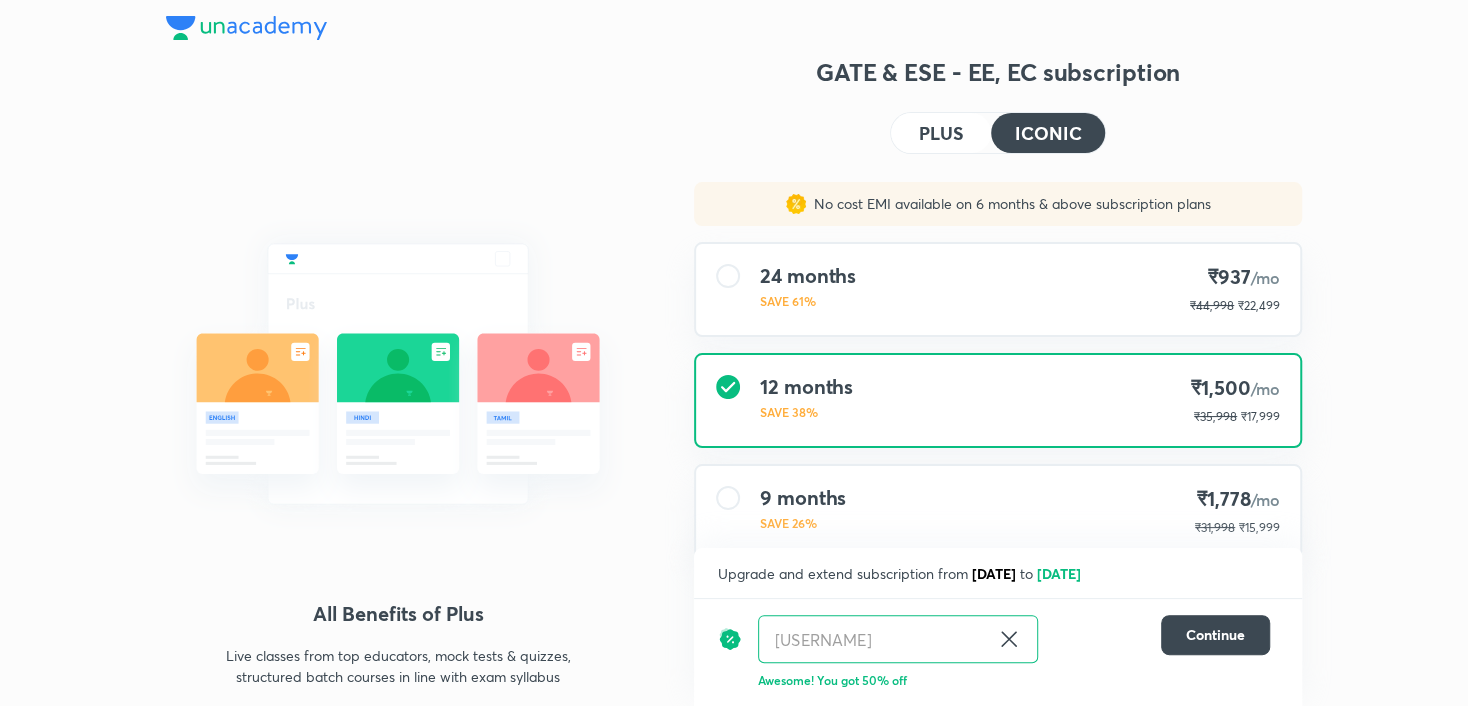 click on "PLUS" at bounding box center [941, 133] 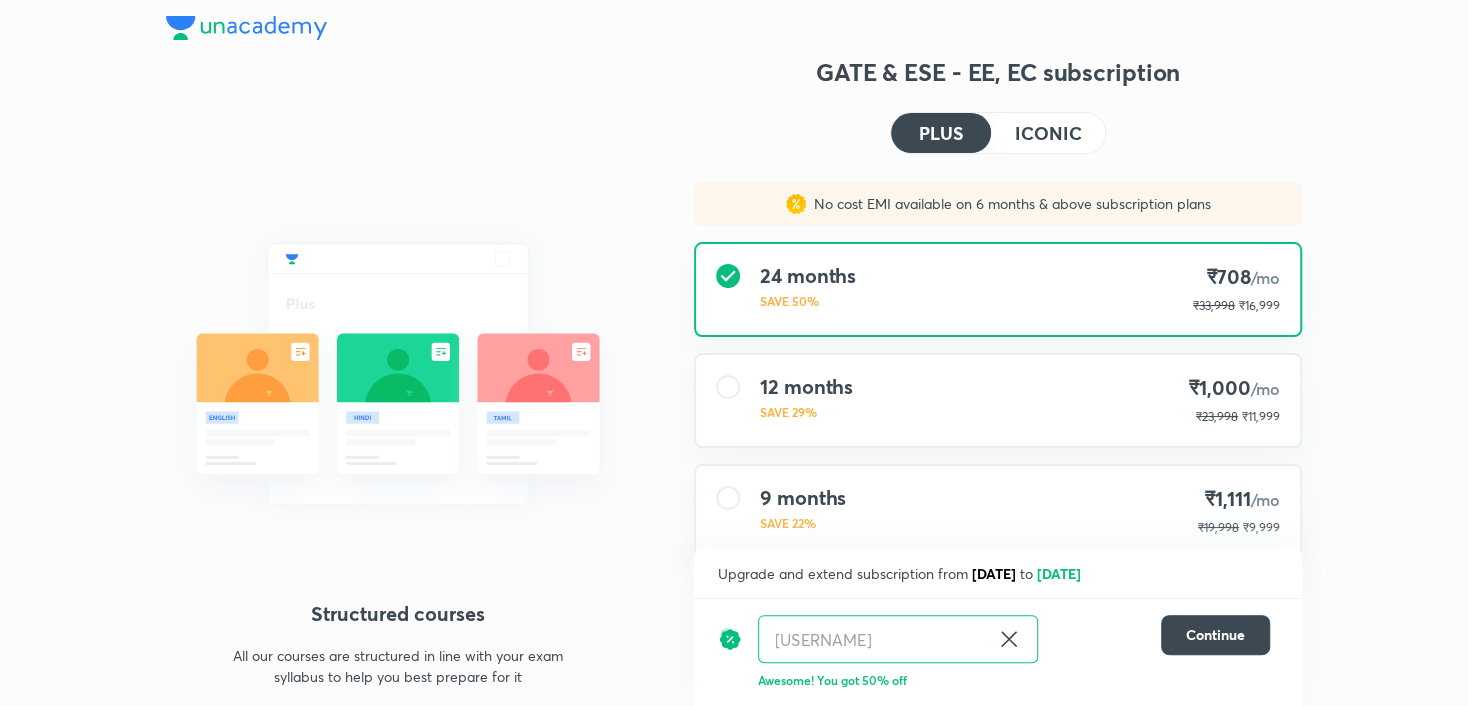 click on "ICONIC" at bounding box center (1048, 133) 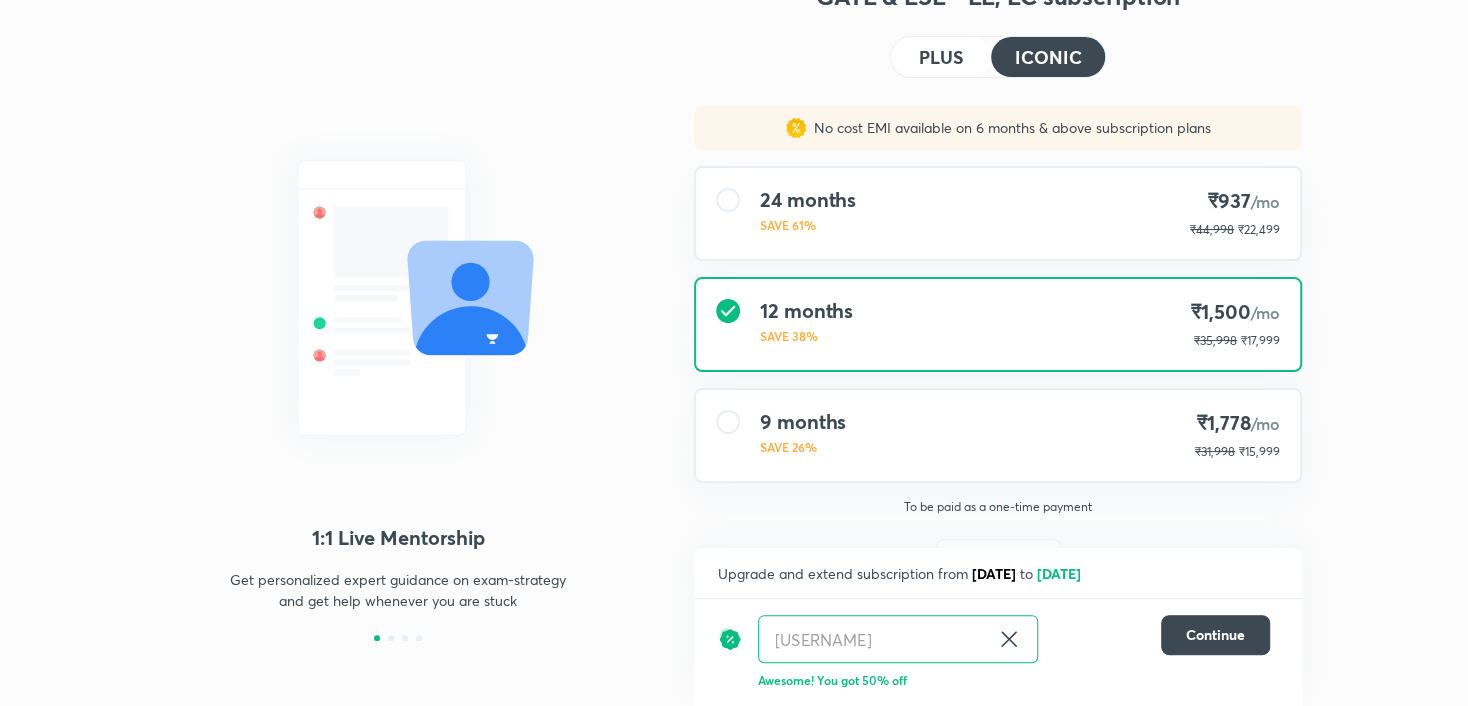scroll, scrollTop: 143, scrollLeft: 0, axis: vertical 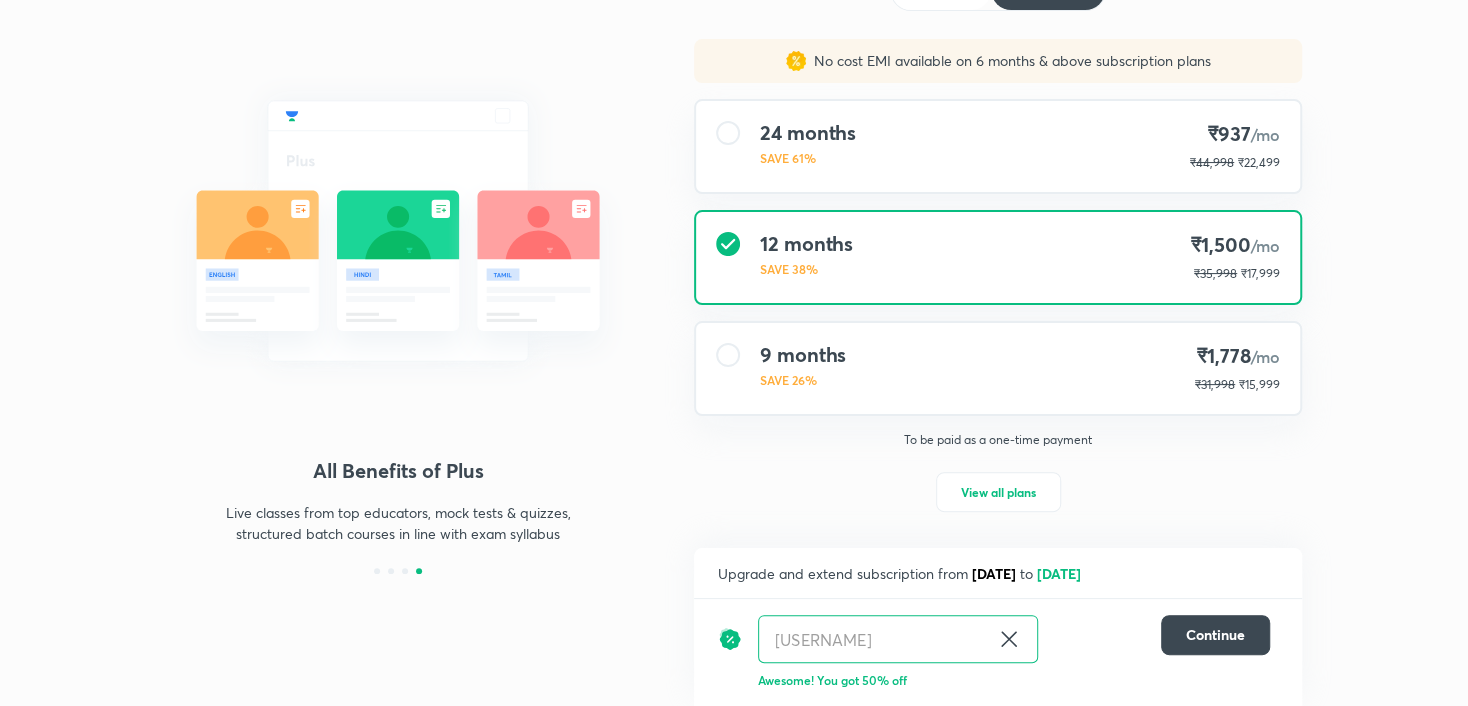 click on "PLUS" at bounding box center (941, -10) 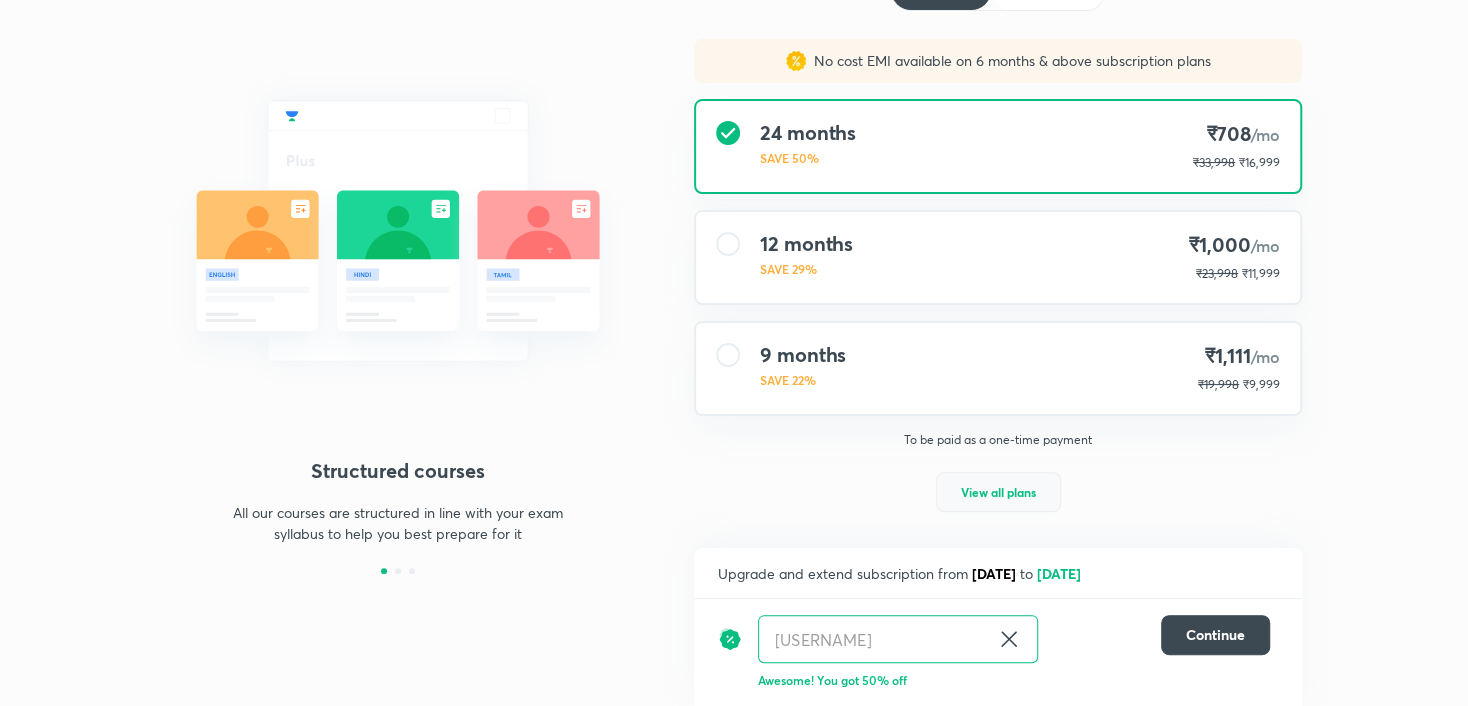 click on "View all plans" at bounding box center (998, 492) 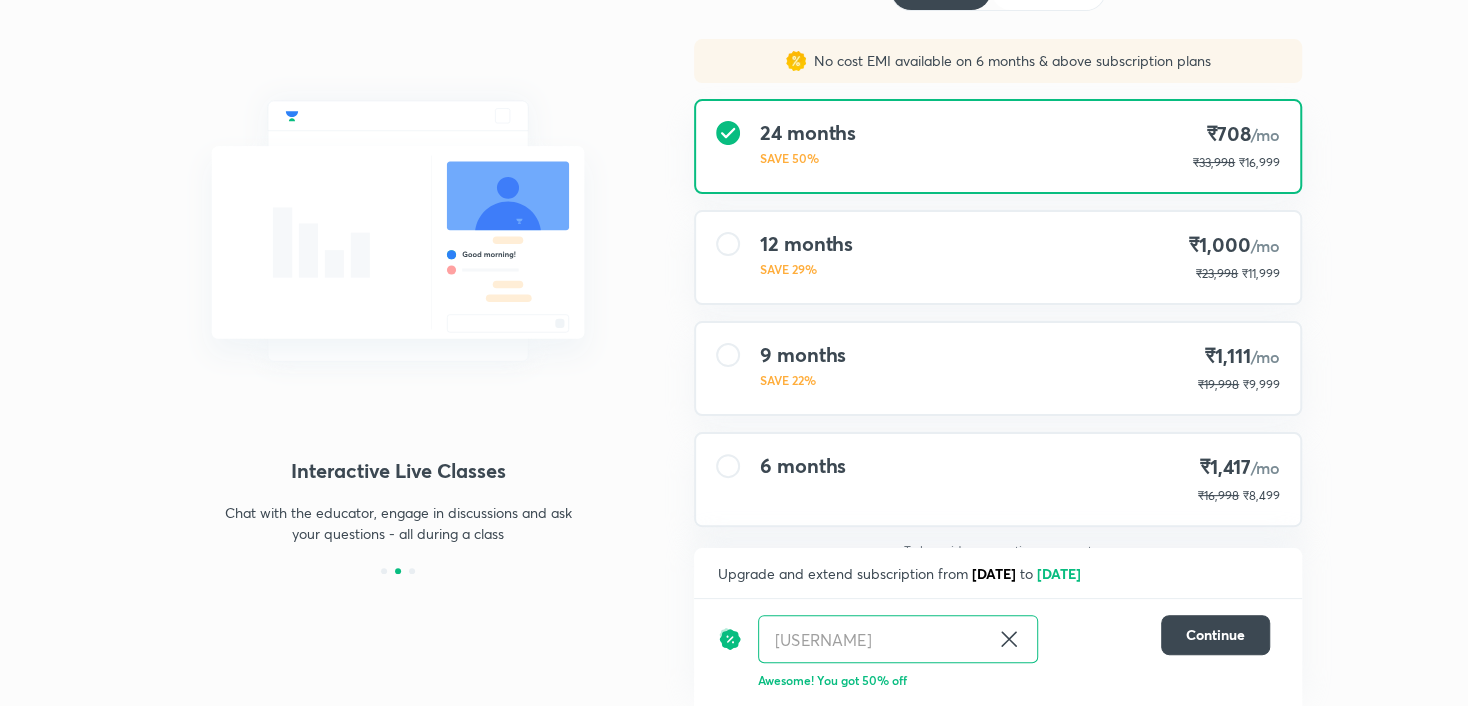 scroll, scrollTop: 166, scrollLeft: 0, axis: vertical 